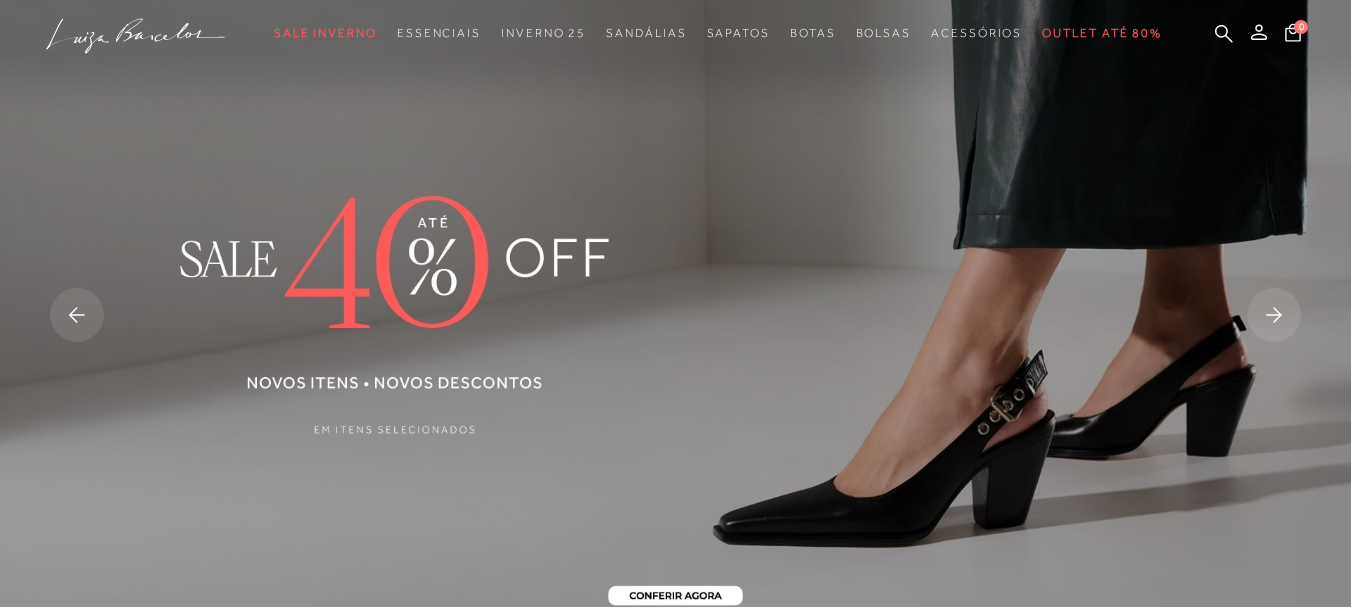 scroll, scrollTop: 0, scrollLeft: 0, axis: both 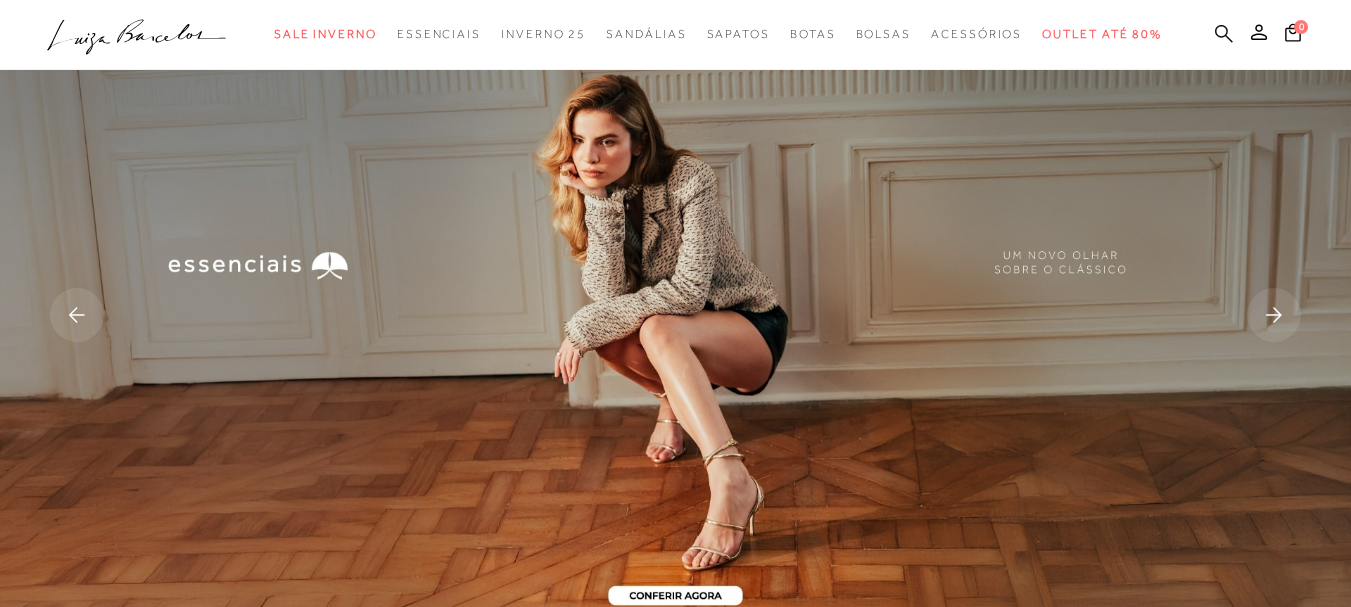 click 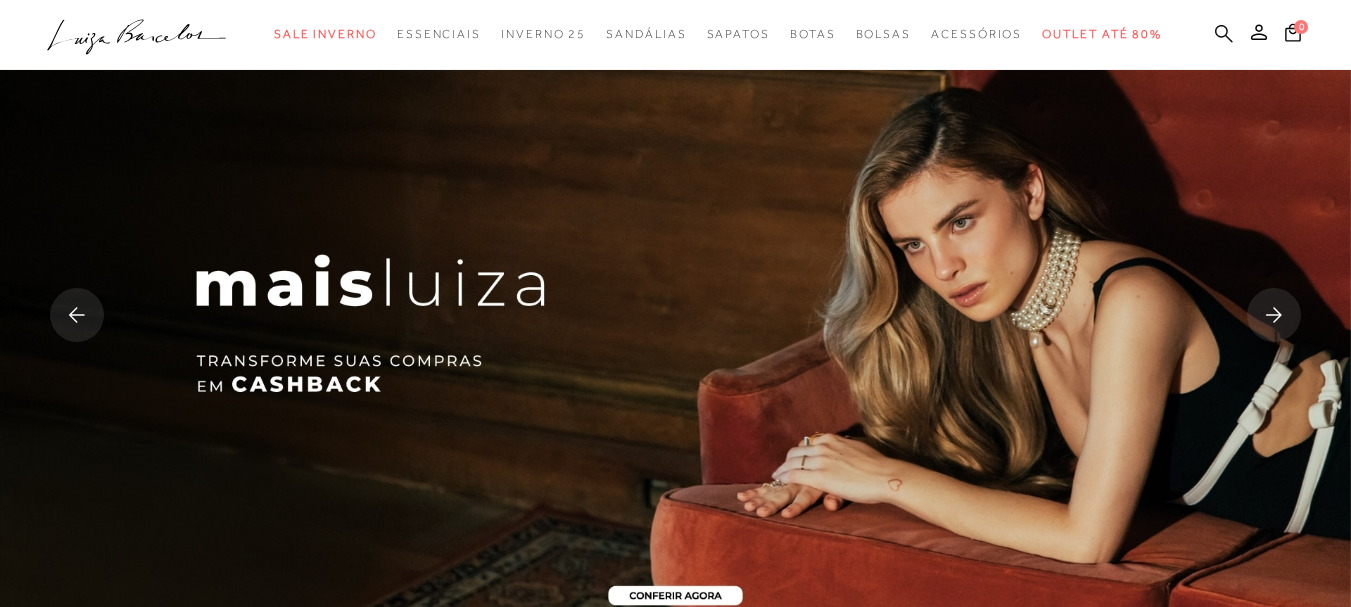 click 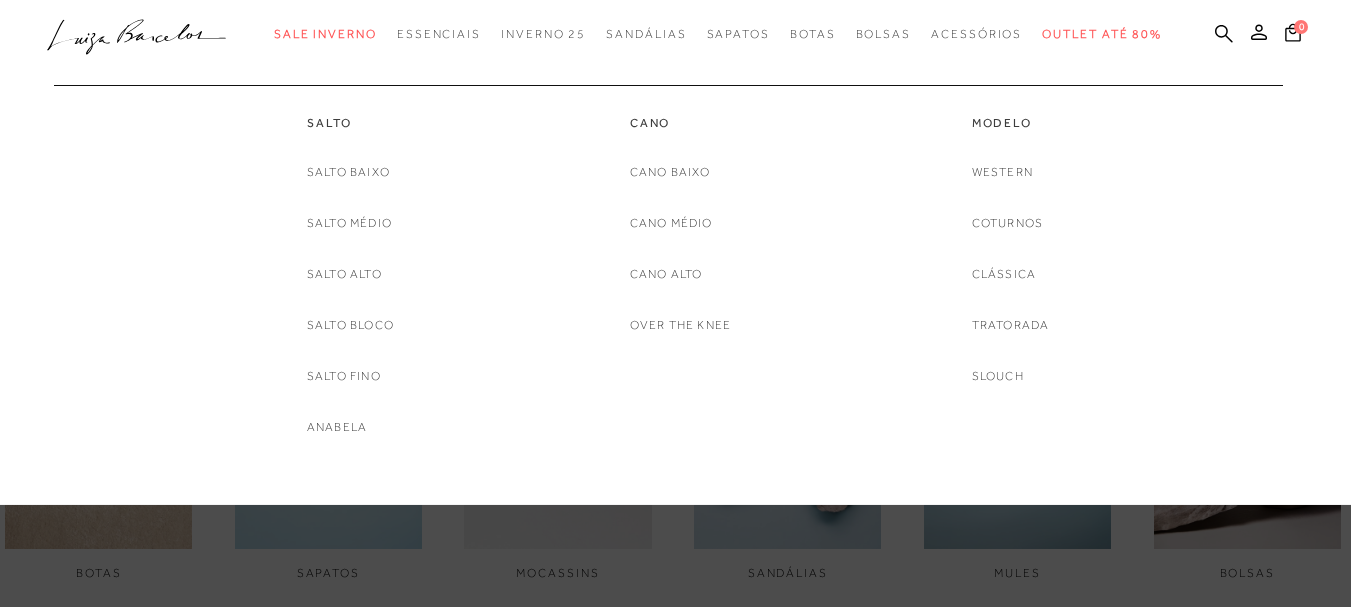 scroll, scrollTop: 600, scrollLeft: 0, axis: vertical 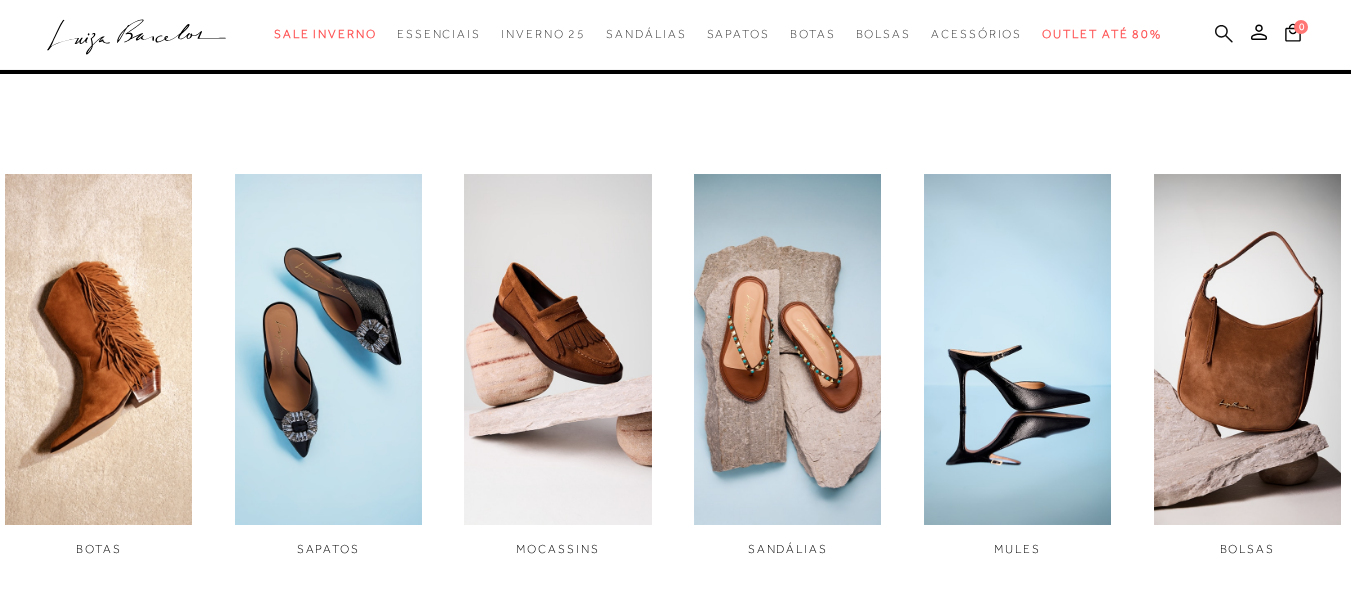 click 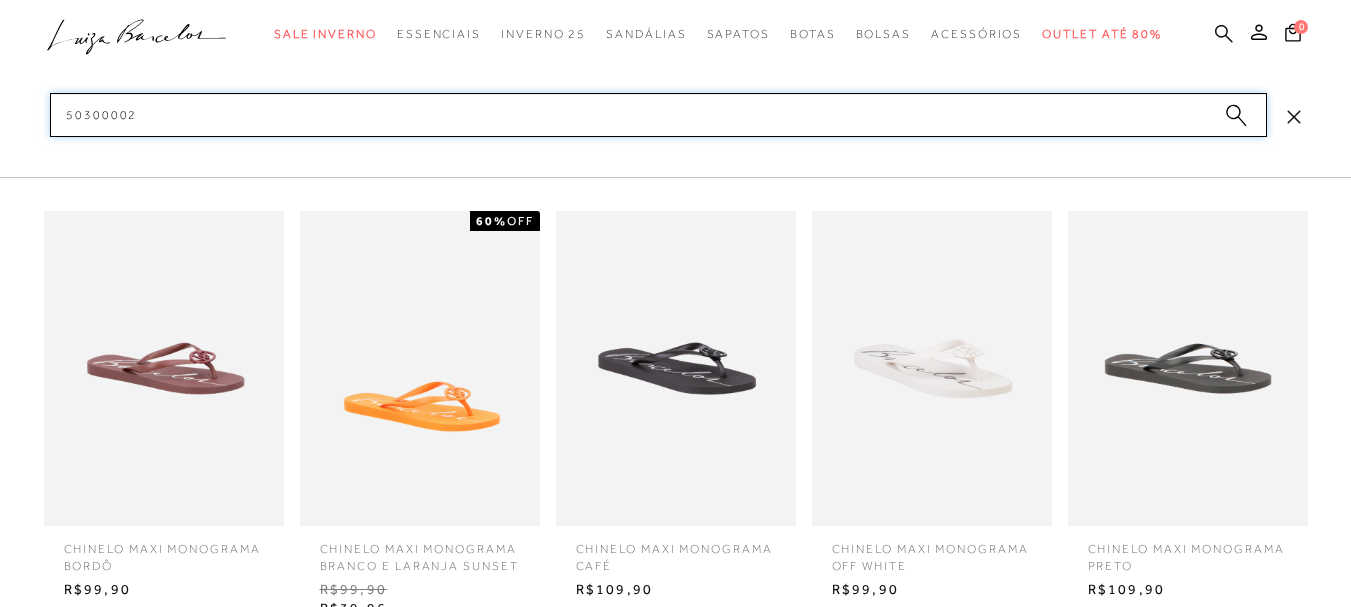 type on "503000021" 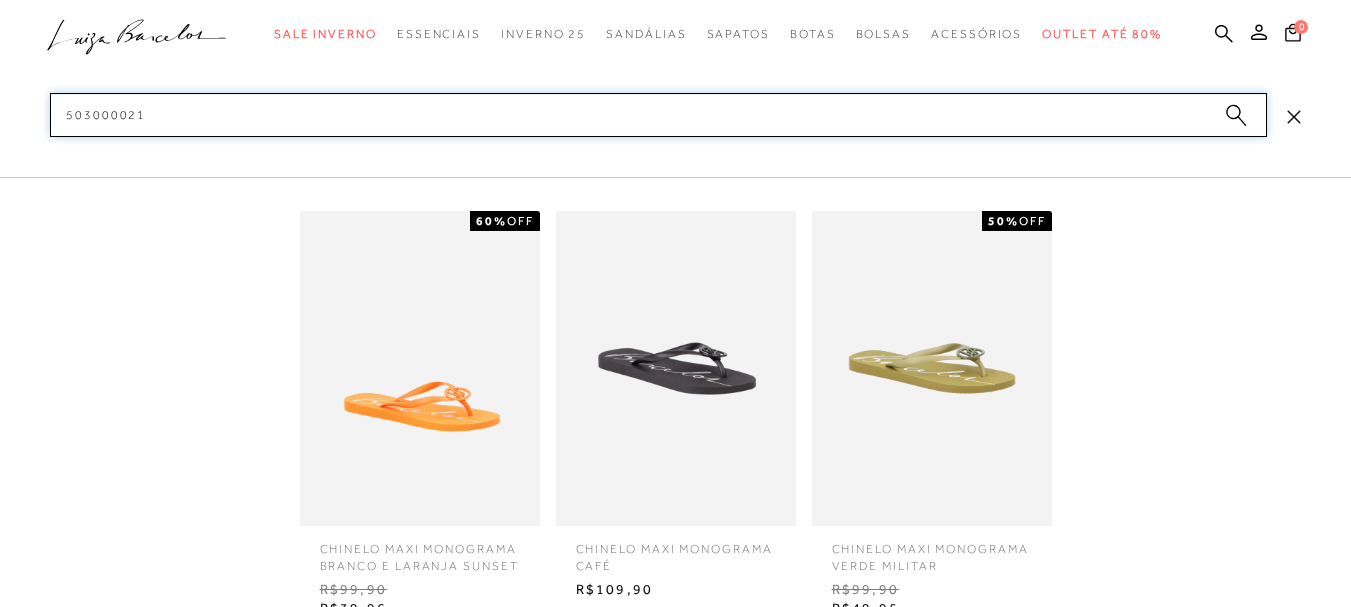 scroll, scrollTop: 1241, scrollLeft: 0, axis: vertical 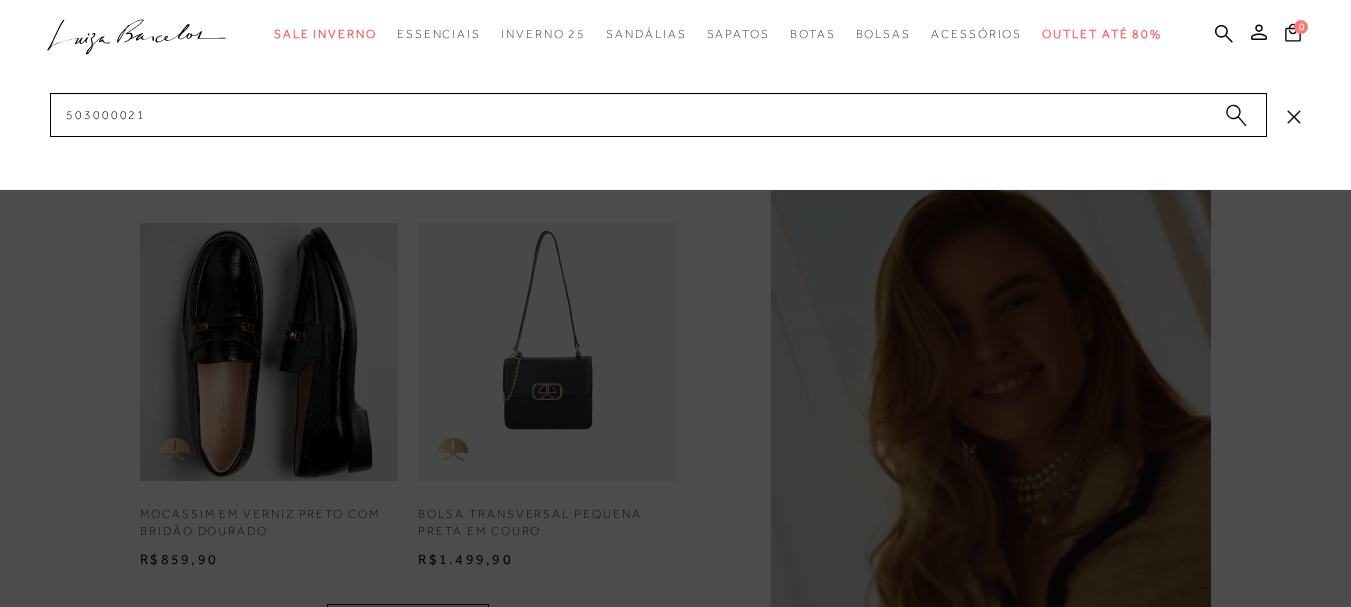 click on "categoryHeader
.a{fill-rule:evenodd;}
Sale Inverno
Modelo
Sapatos Sandálias Mules" at bounding box center (675, -1241) 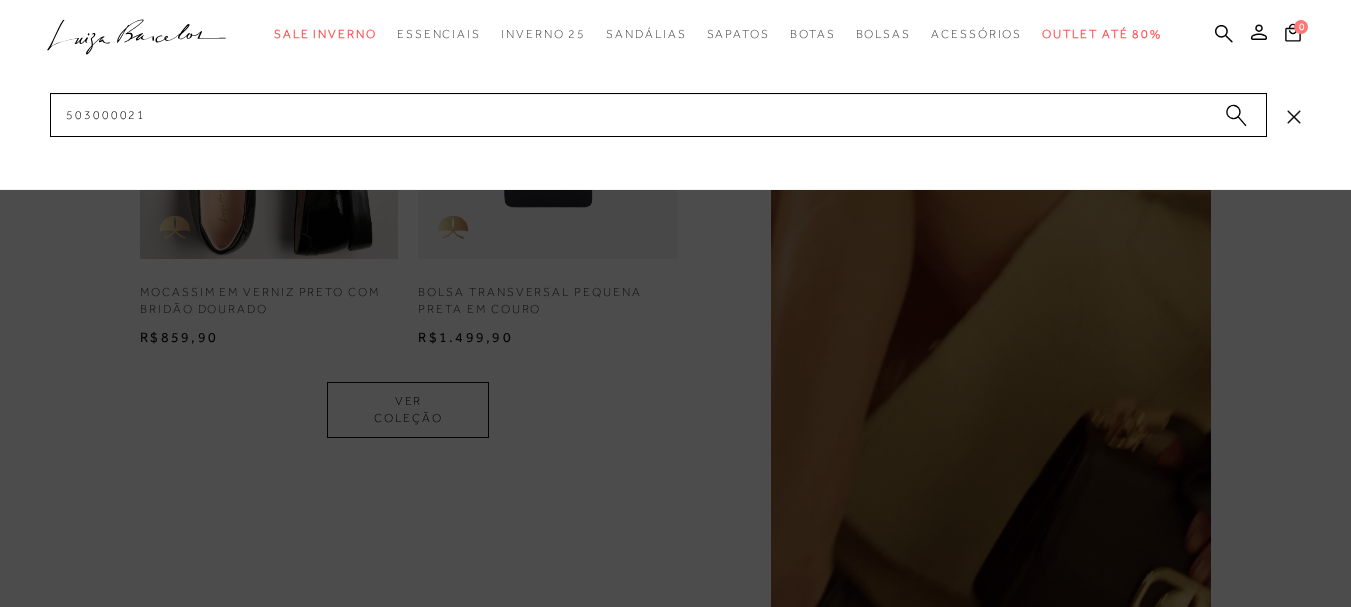 scroll, scrollTop: 1641, scrollLeft: 0, axis: vertical 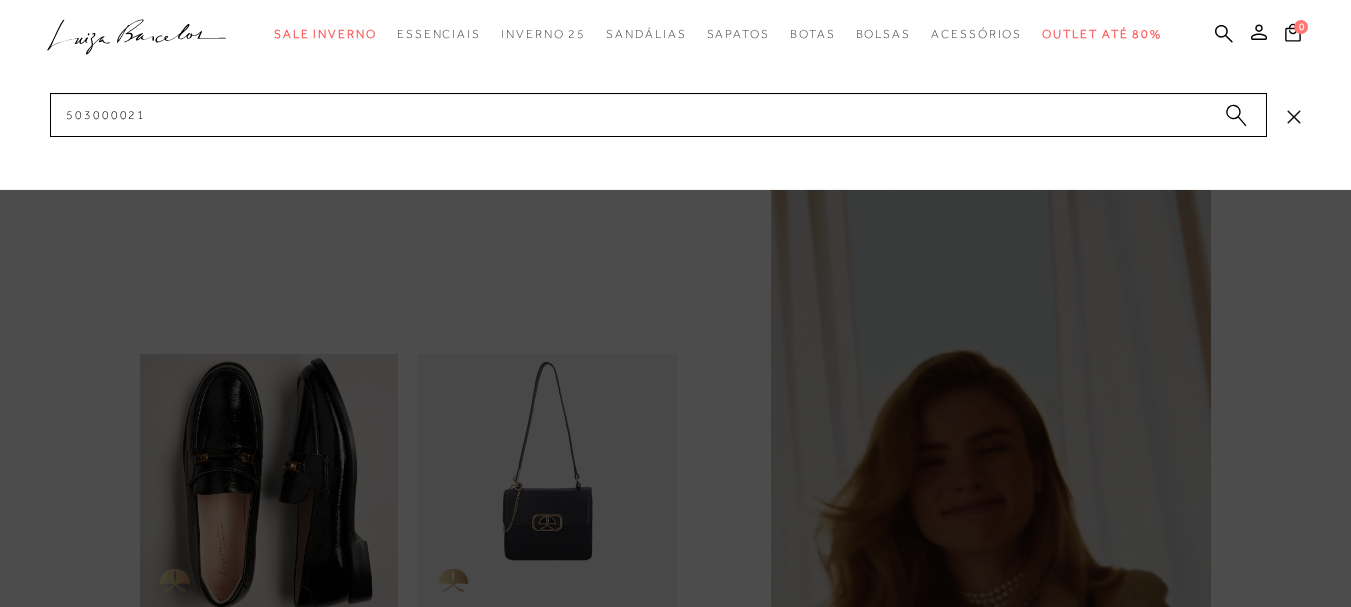 click at bounding box center (1236, 118) 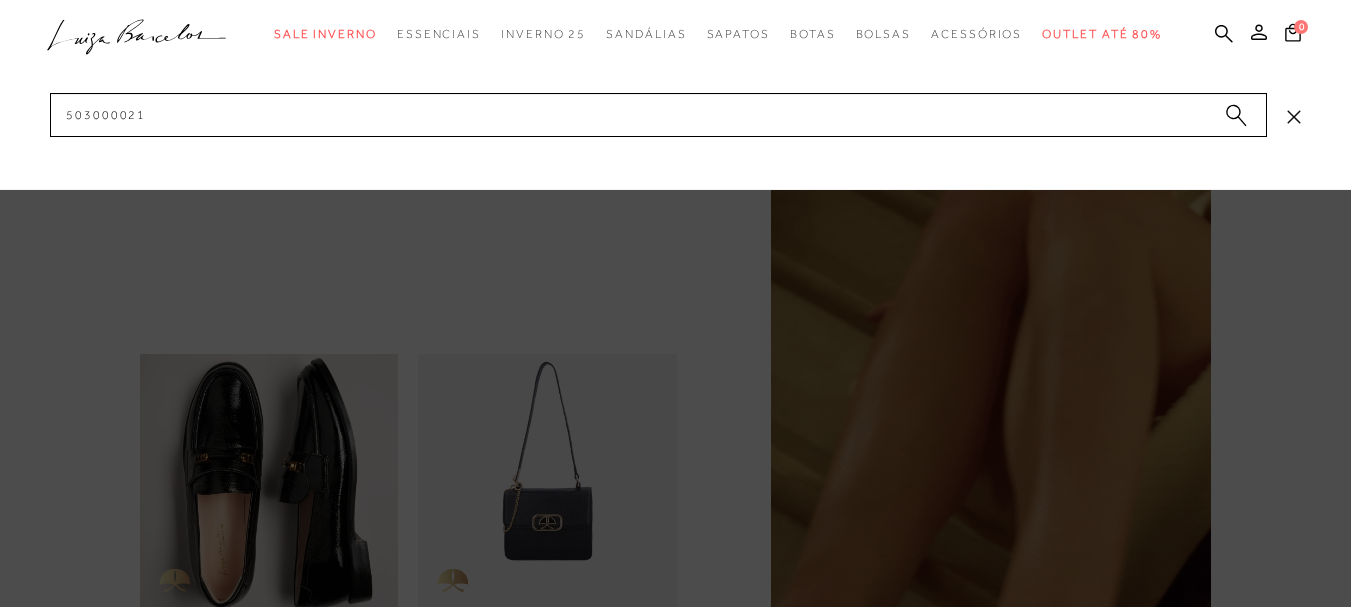 type 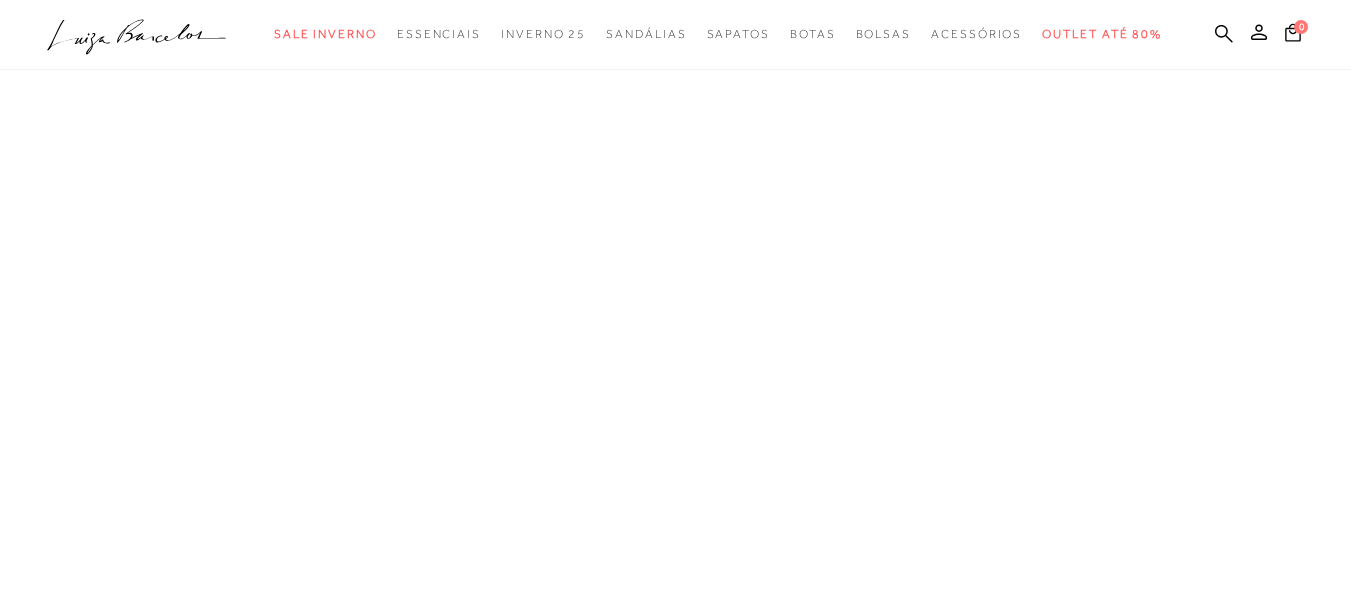 scroll, scrollTop: 0, scrollLeft: 0, axis: both 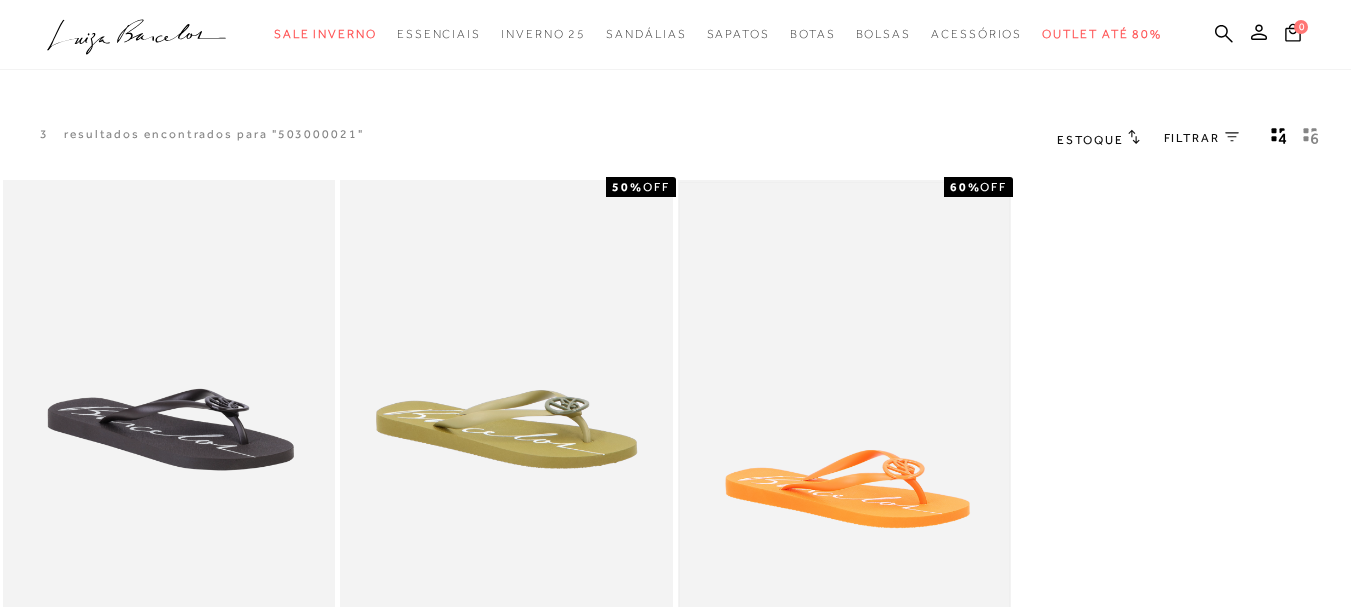 click at bounding box center (844, 429) 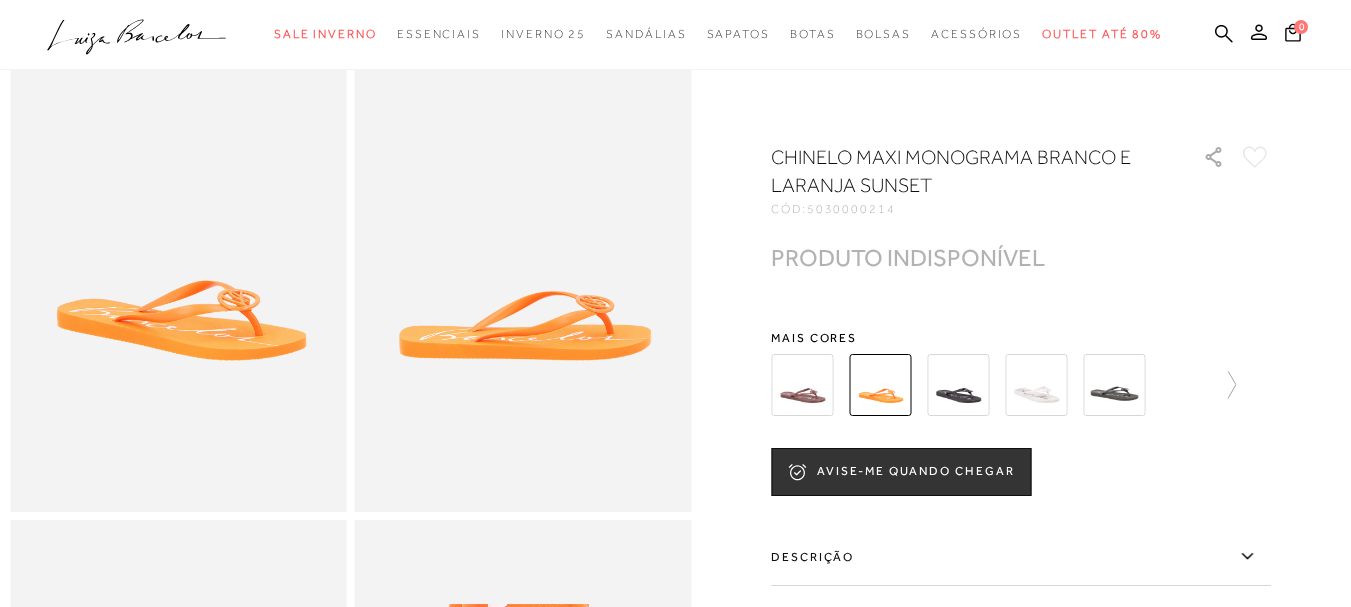 scroll, scrollTop: 0, scrollLeft: 0, axis: both 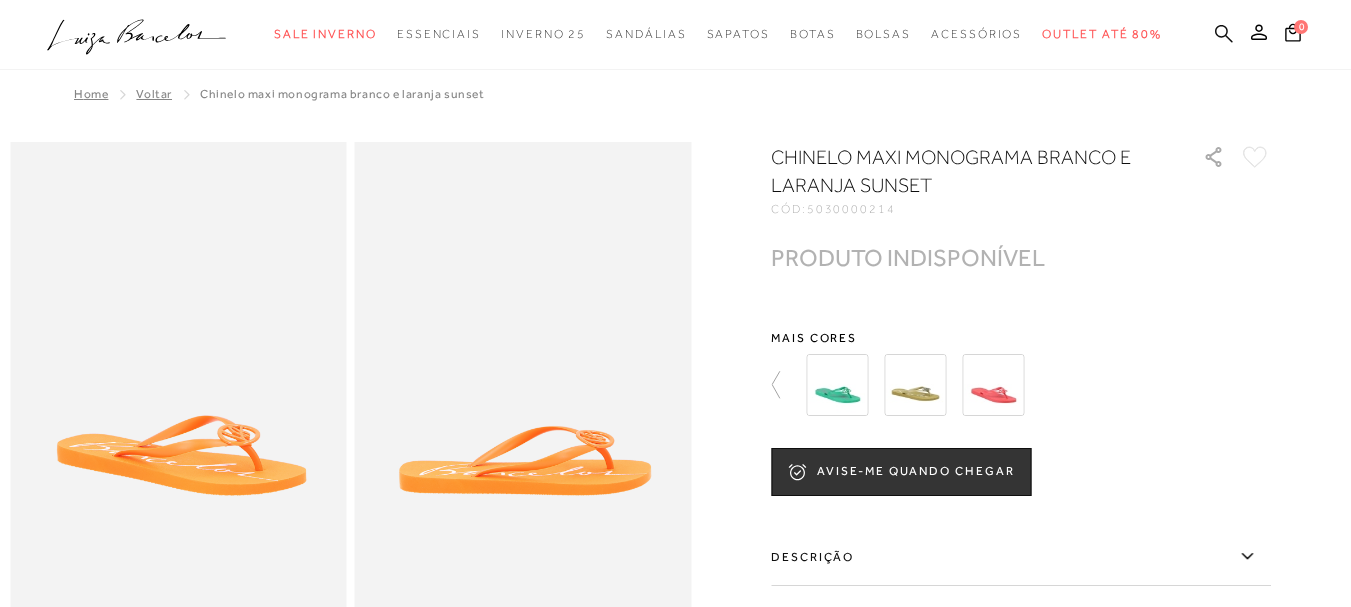 click 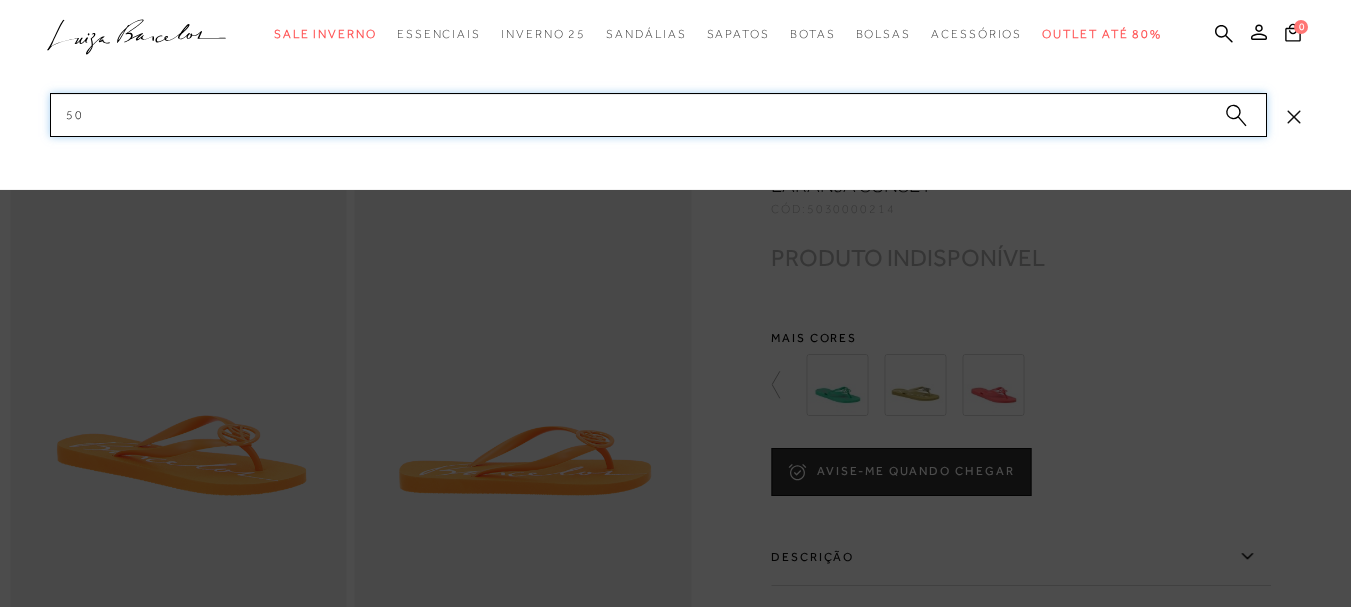 type on "5" 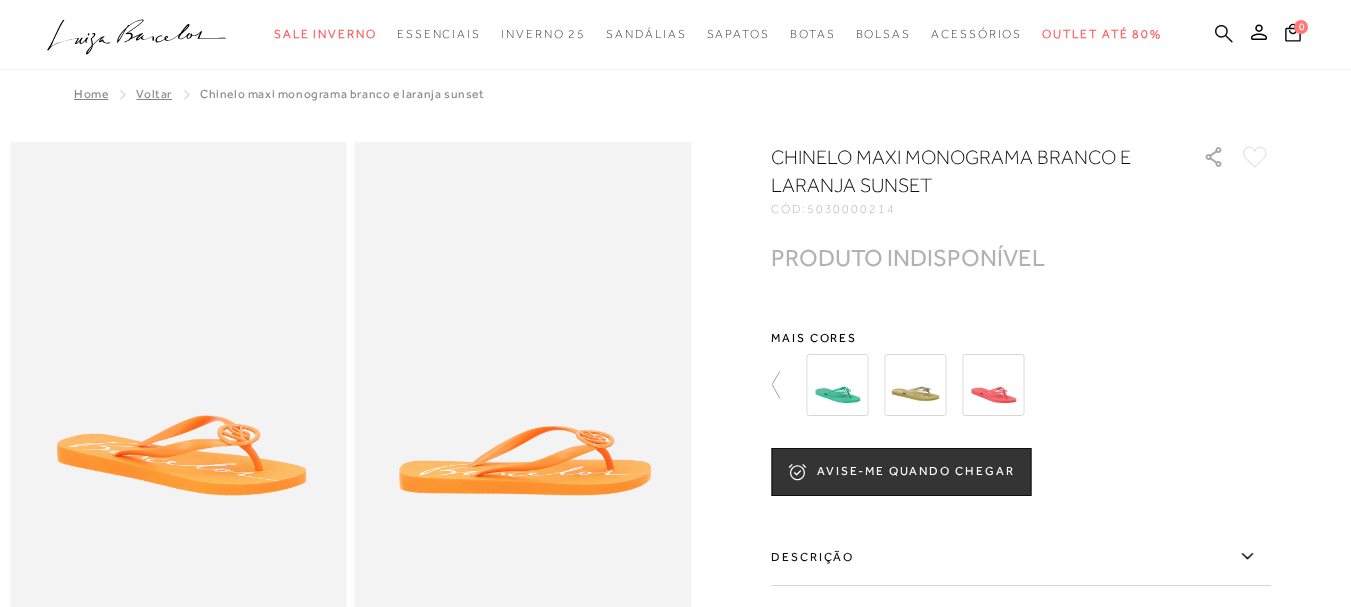 click 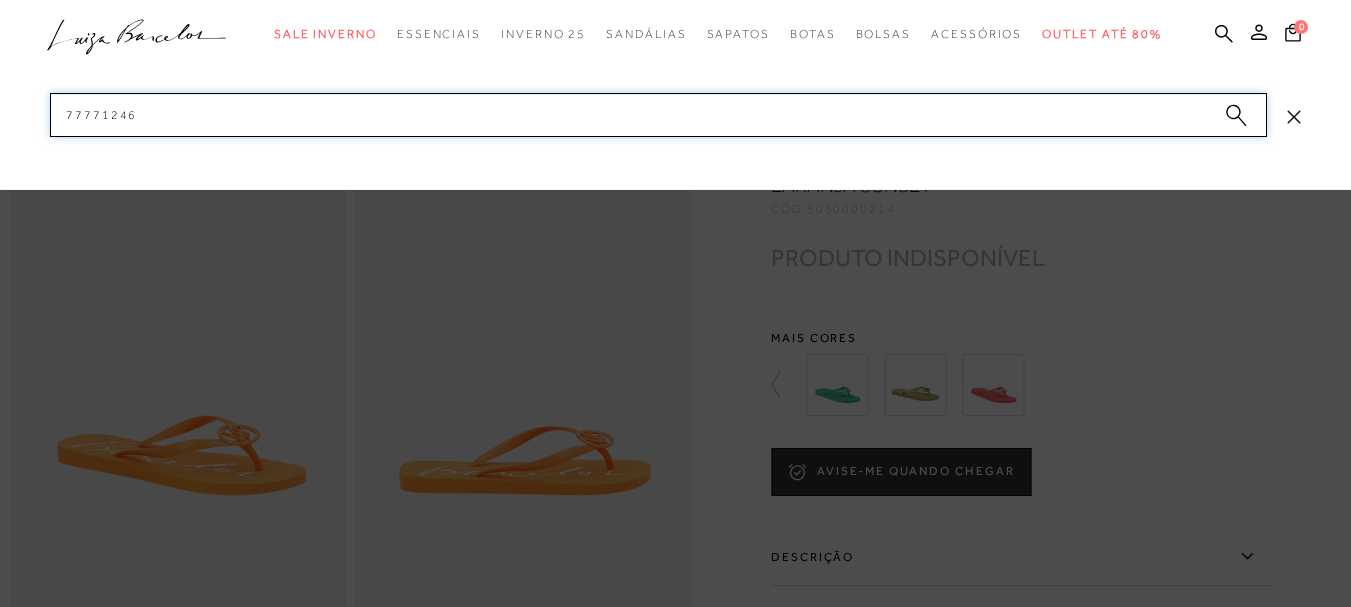 click on "77771246" at bounding box center (658, 115) 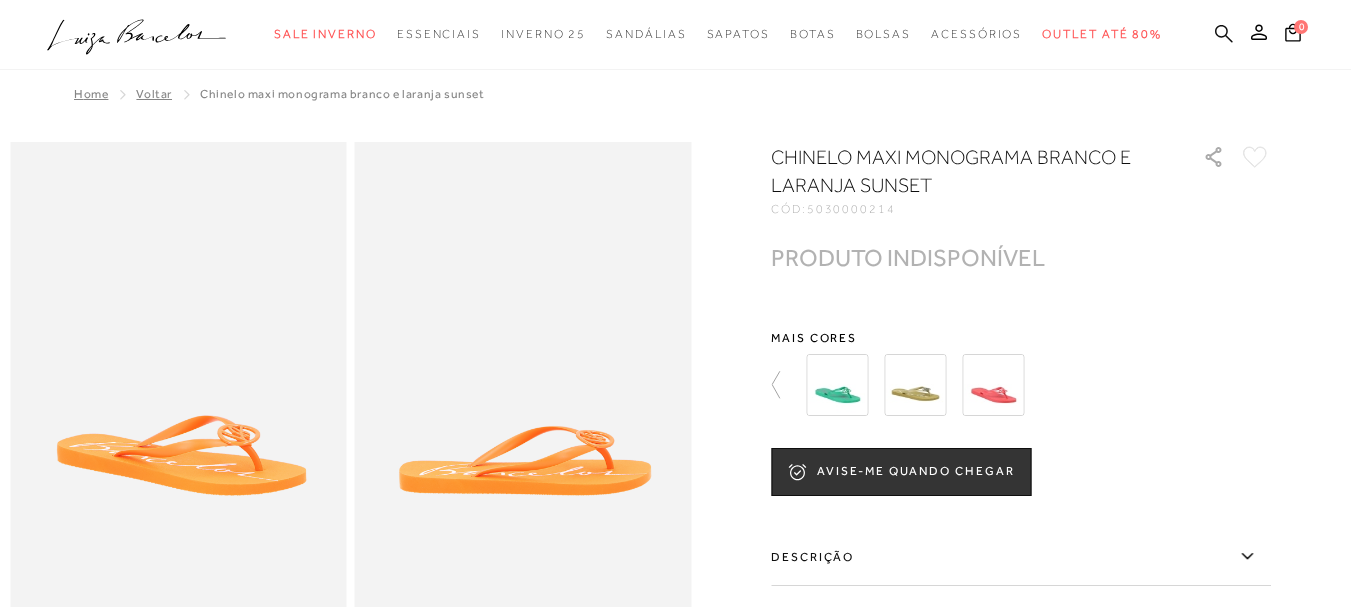 click 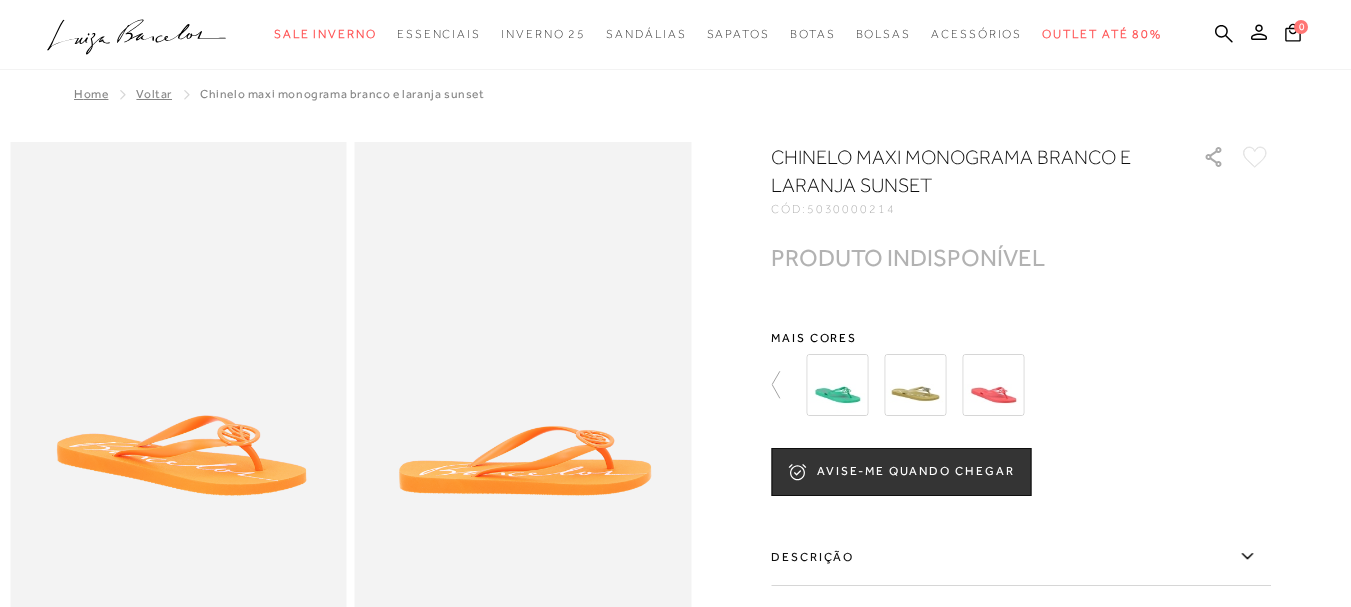 drag, startPoint x: 1188, startPoint y: 27, endPoint x: 1206, endPoint y: 51, distance: 30 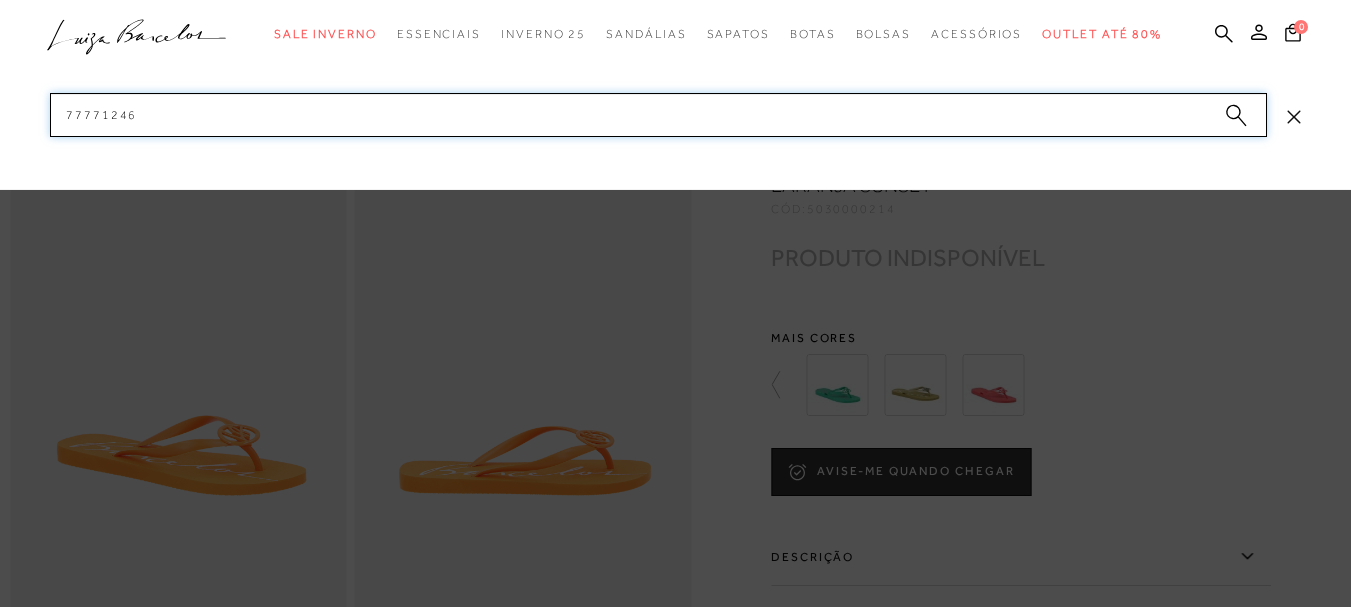 click on "77771246" at bounding box center (658, 115) 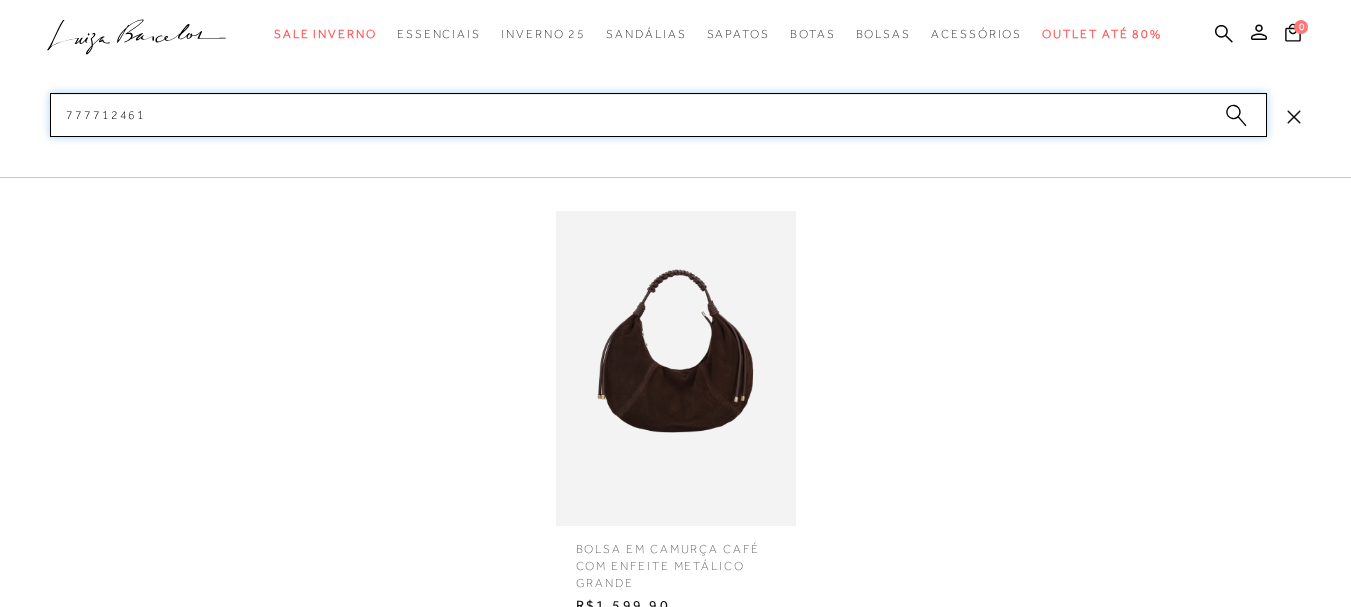 type on "777712461" 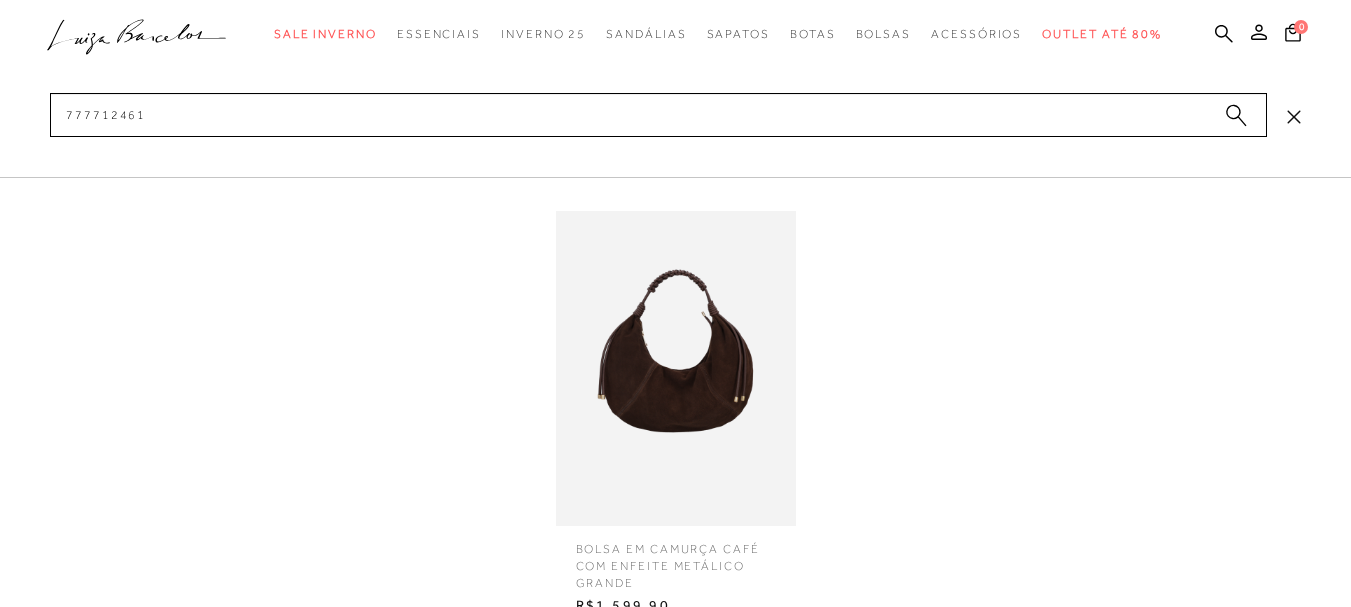 click at bounding box center [676, 368] 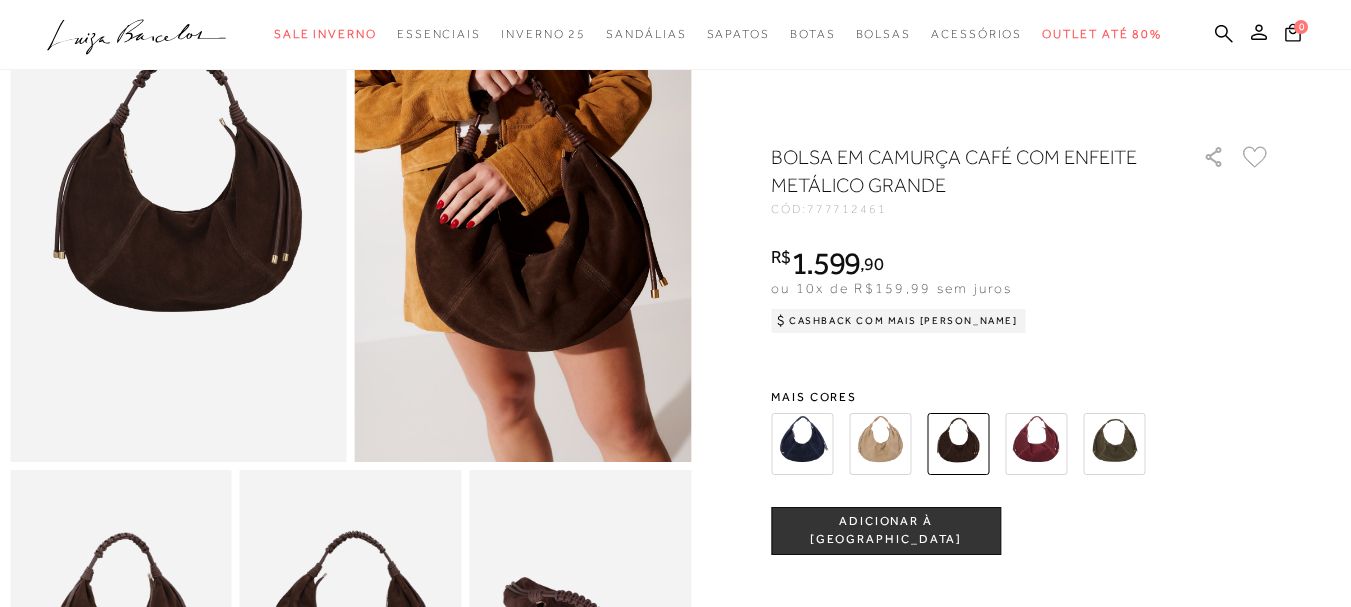 scroll, scrollTop: 200, scrollLeft: 0, axis: vertical 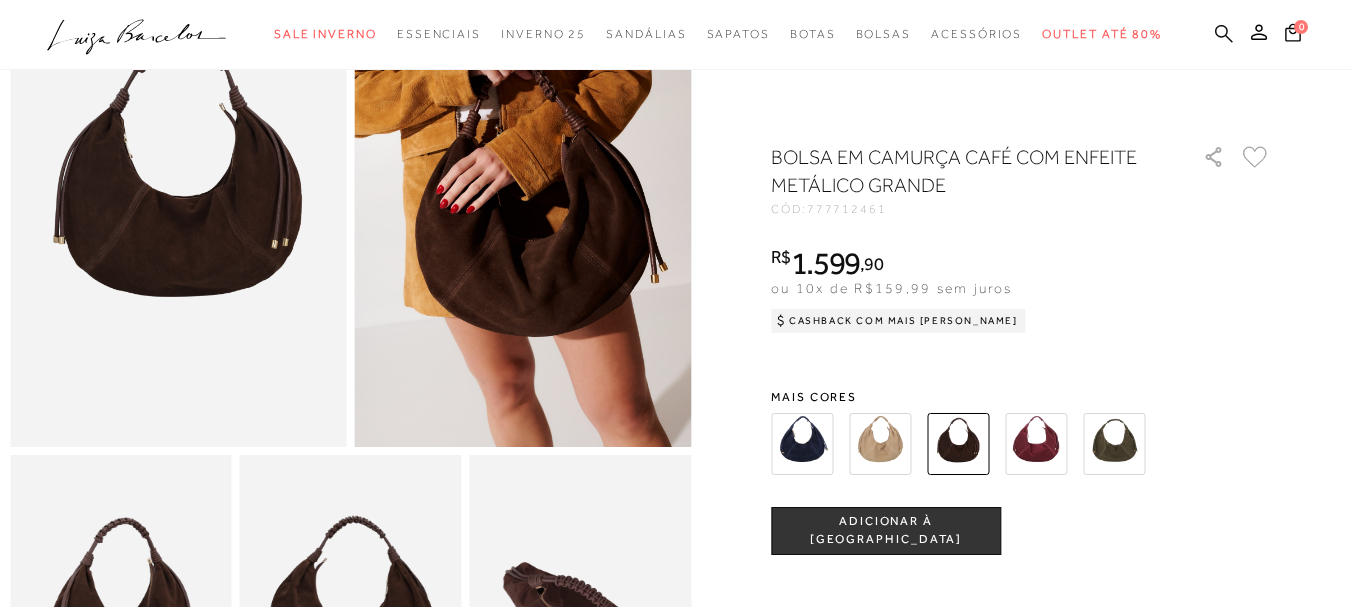 click 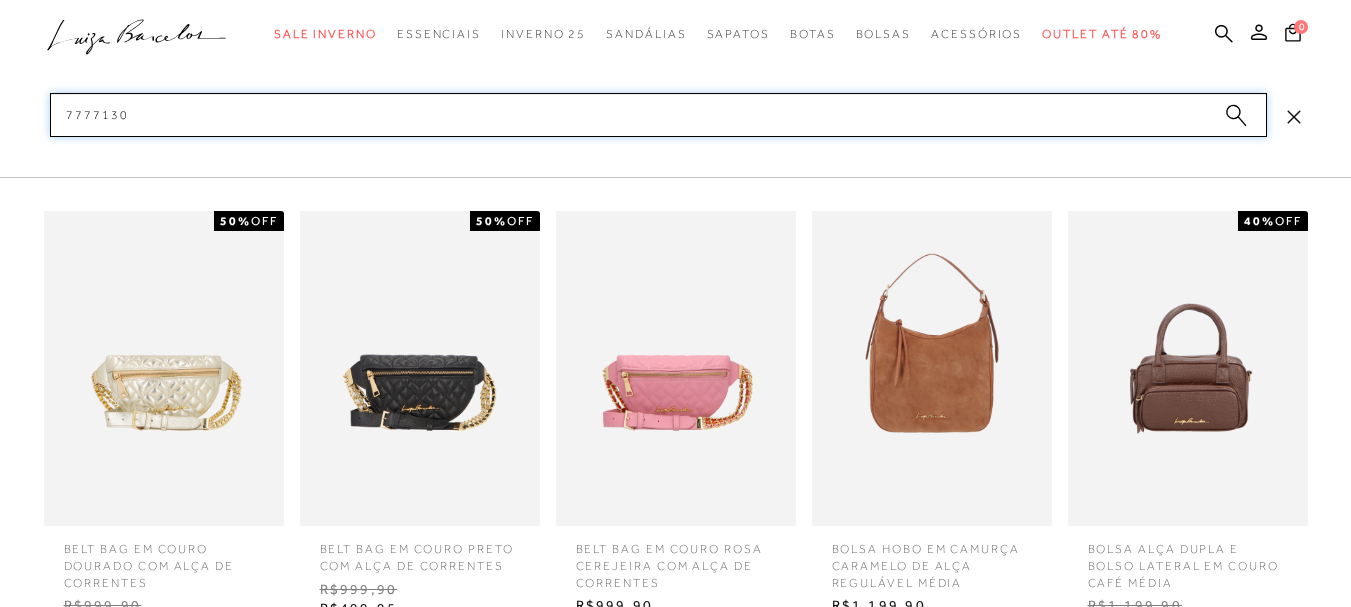 type on "77771303" 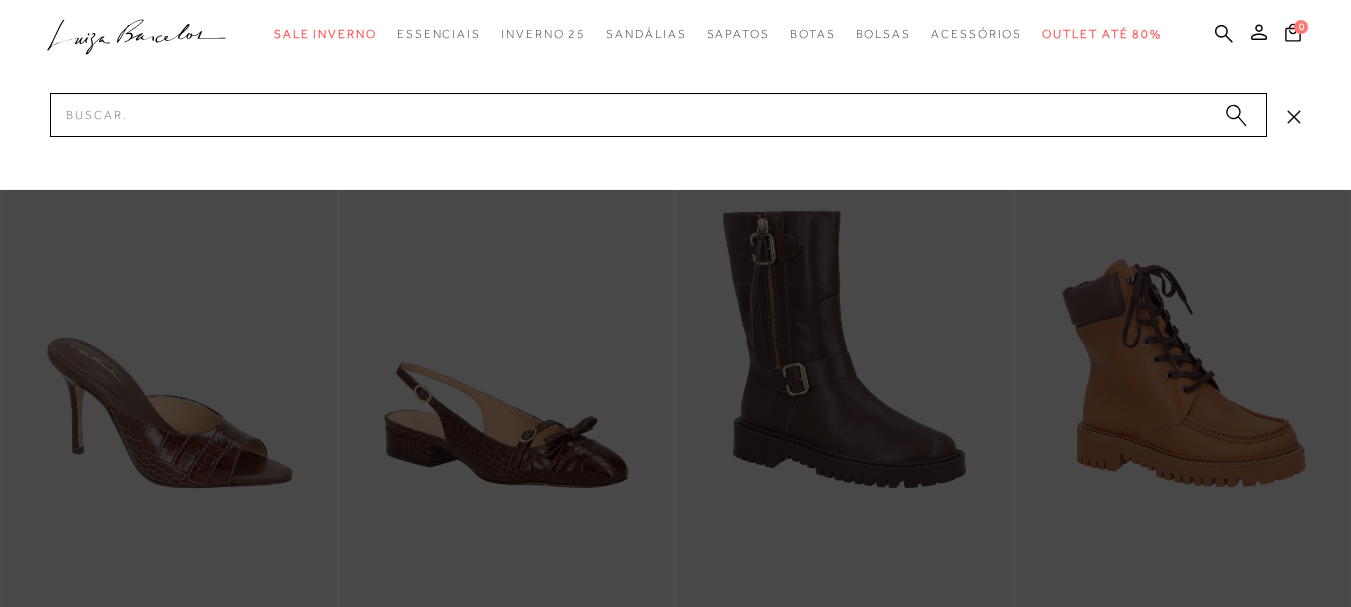 scroll, scrollTop: 0, scrollLeft: 0, axis: both 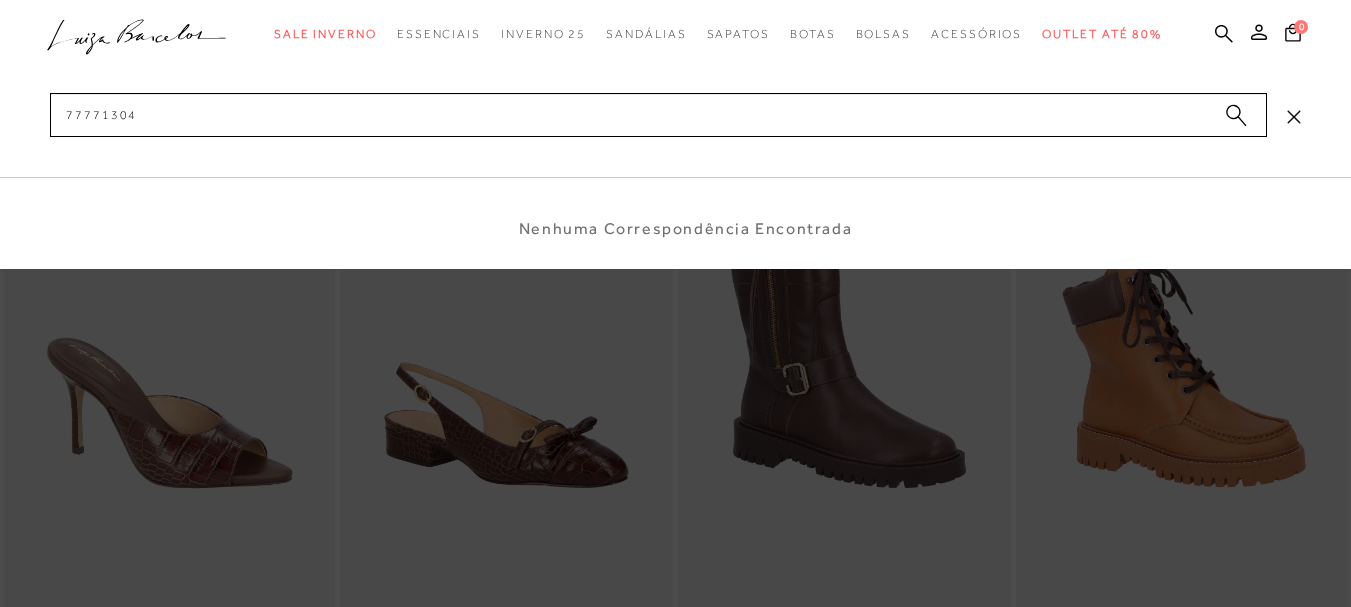 type on "777713041" 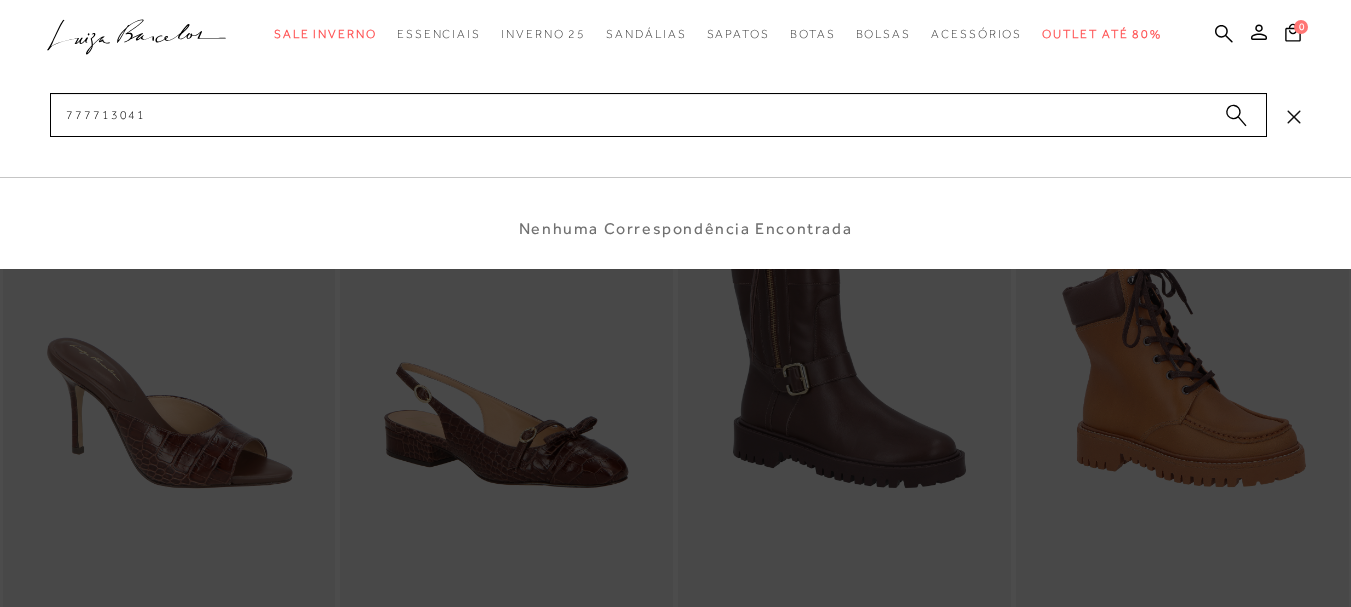 type 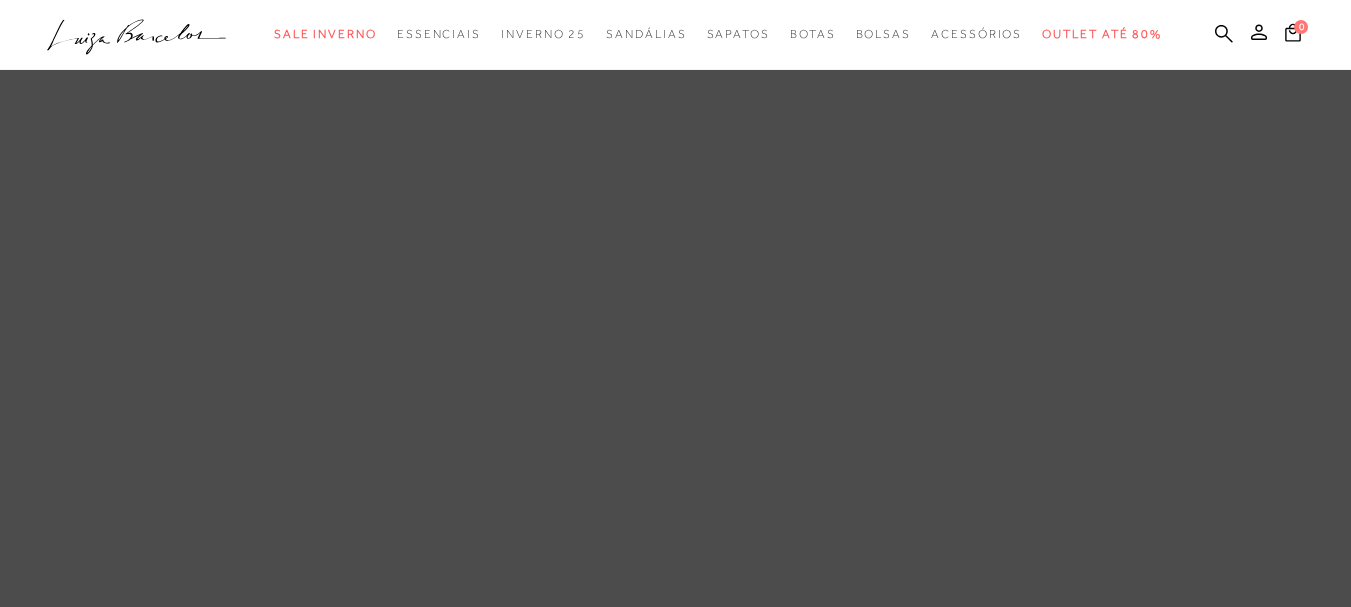 scroll, scrollTop: 0, scrollLeft: 0, axis: both 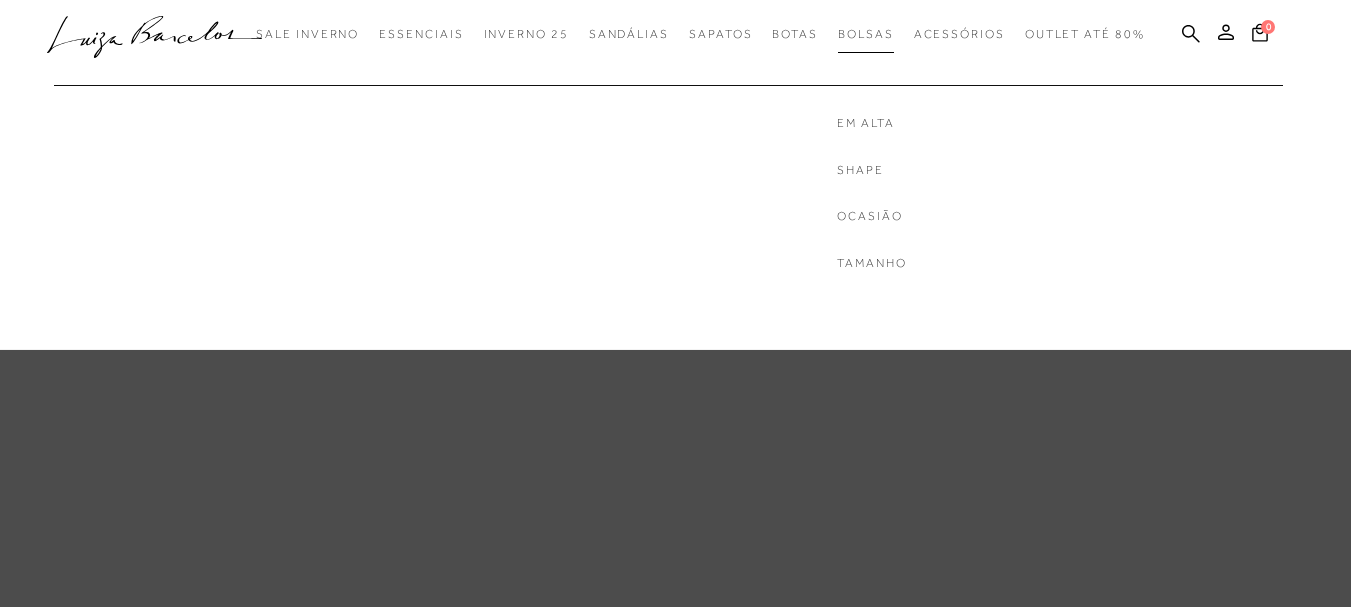 click on "Bolsas" at bounding box center [866, 34] 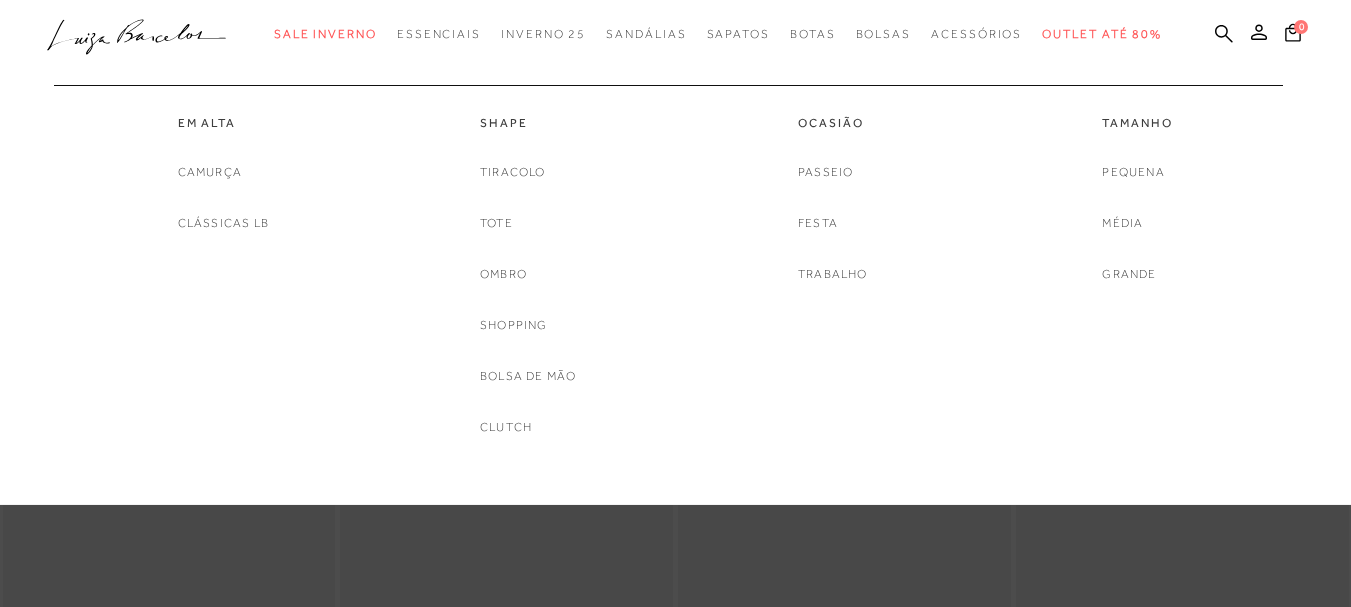 scroll, scrollTop: 0, scrollLeft: 0, axis: both 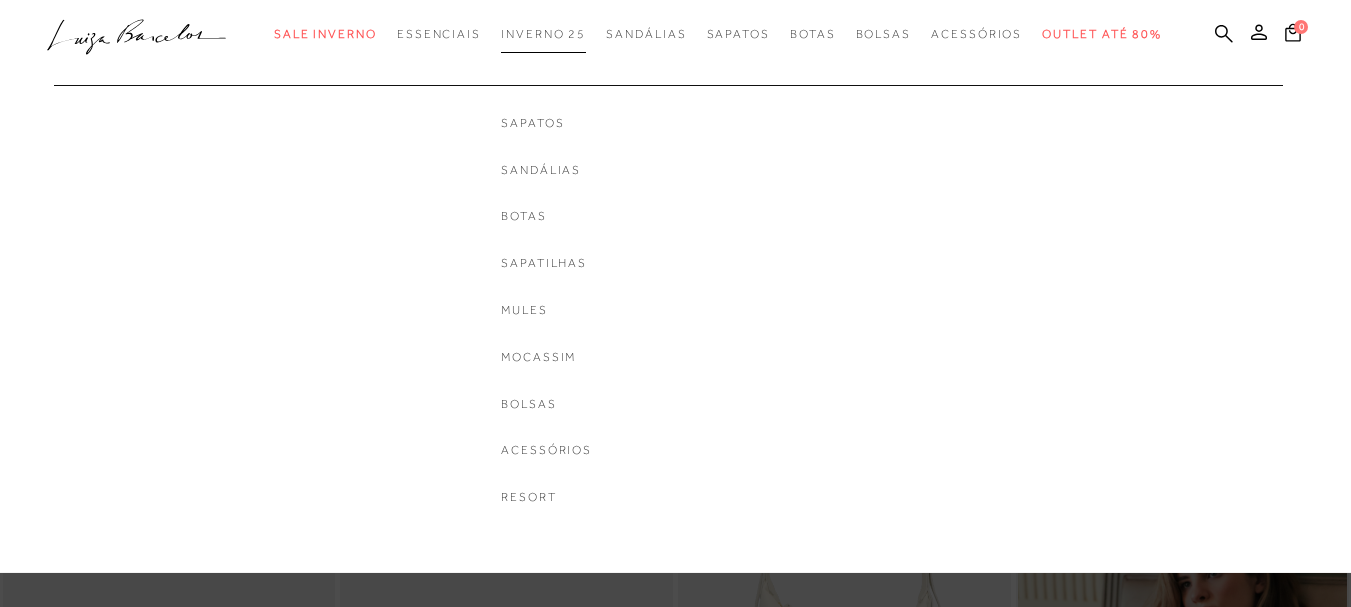 click on "Inverno 25" at bounding box center [543, 34] 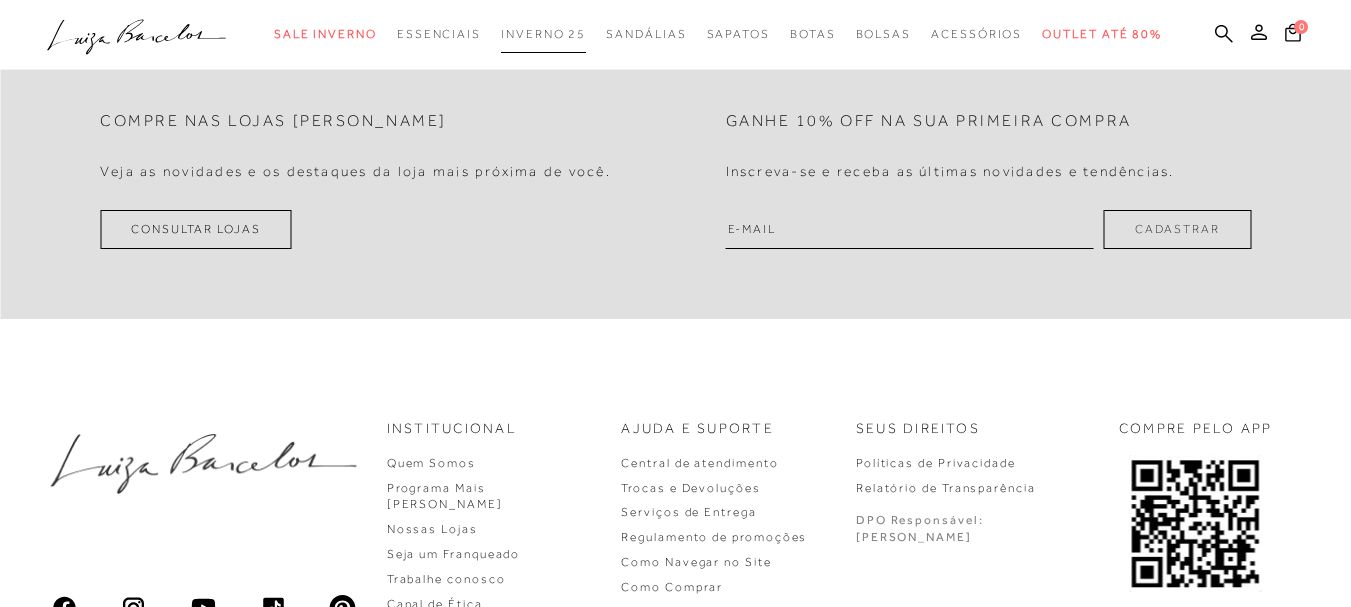 scroll, scrollTop: 0, scrollLeft: 0, axis: both 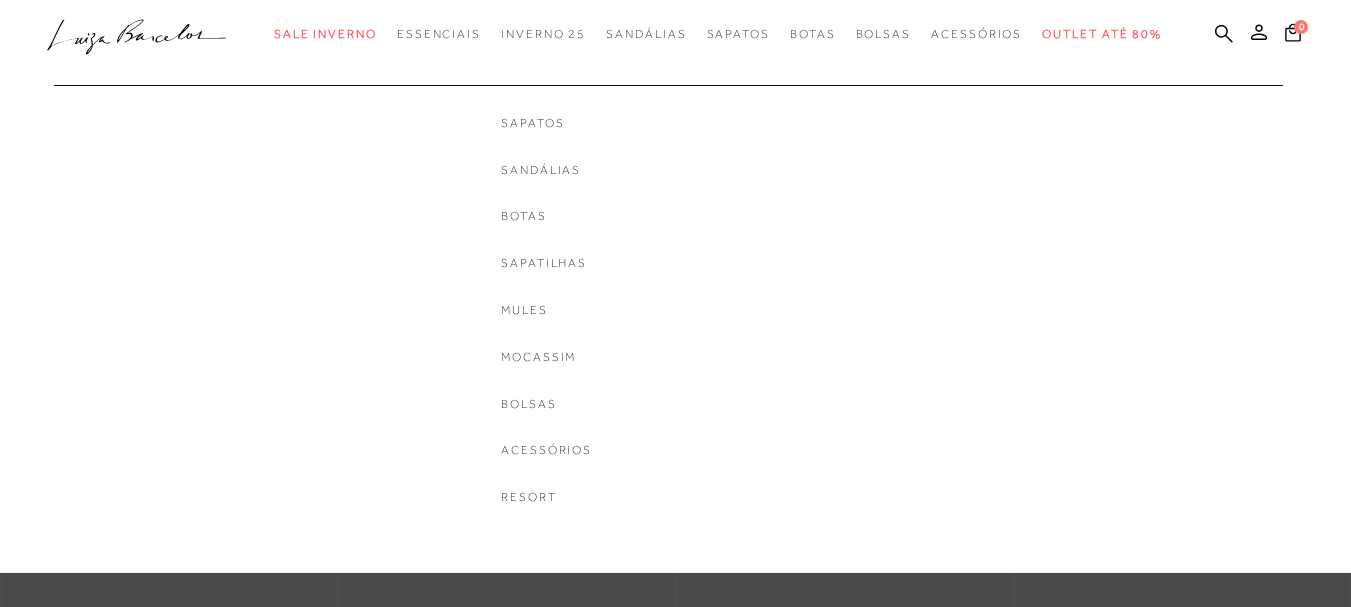 click on "Sapatos
Sandálias
Botas
Sapatilhas
Mules
Mocassim" at bounding box center [546, 310] 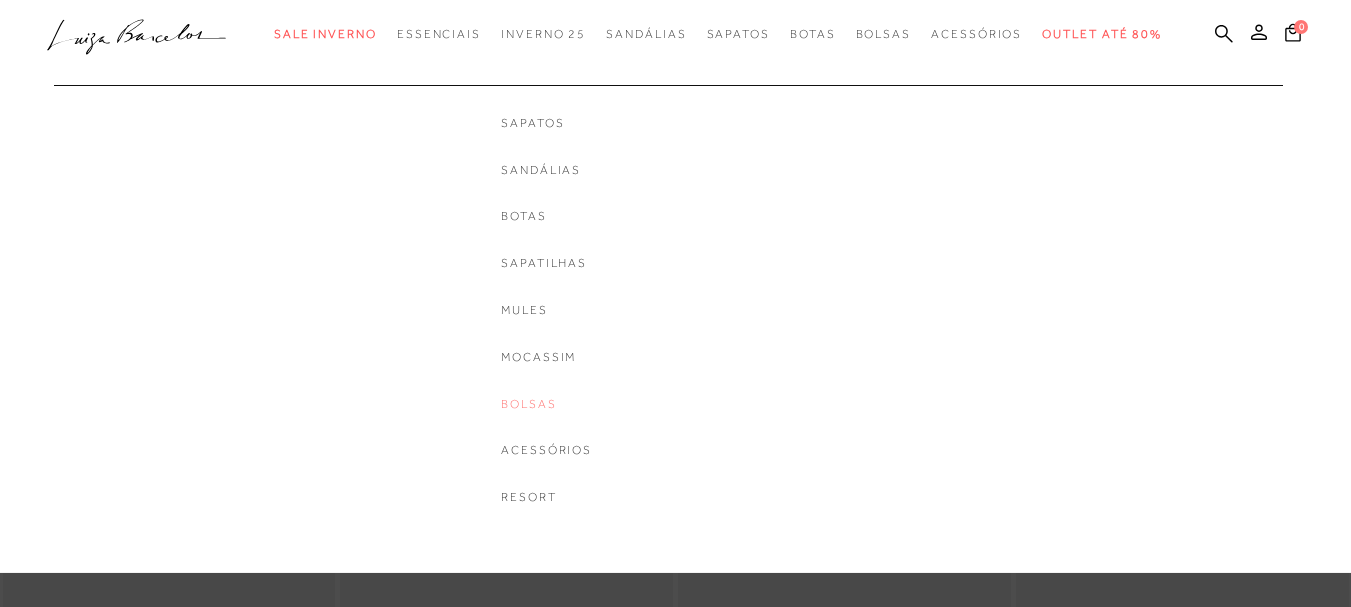 click on "Bolsas" at bounding box center (546, 404) 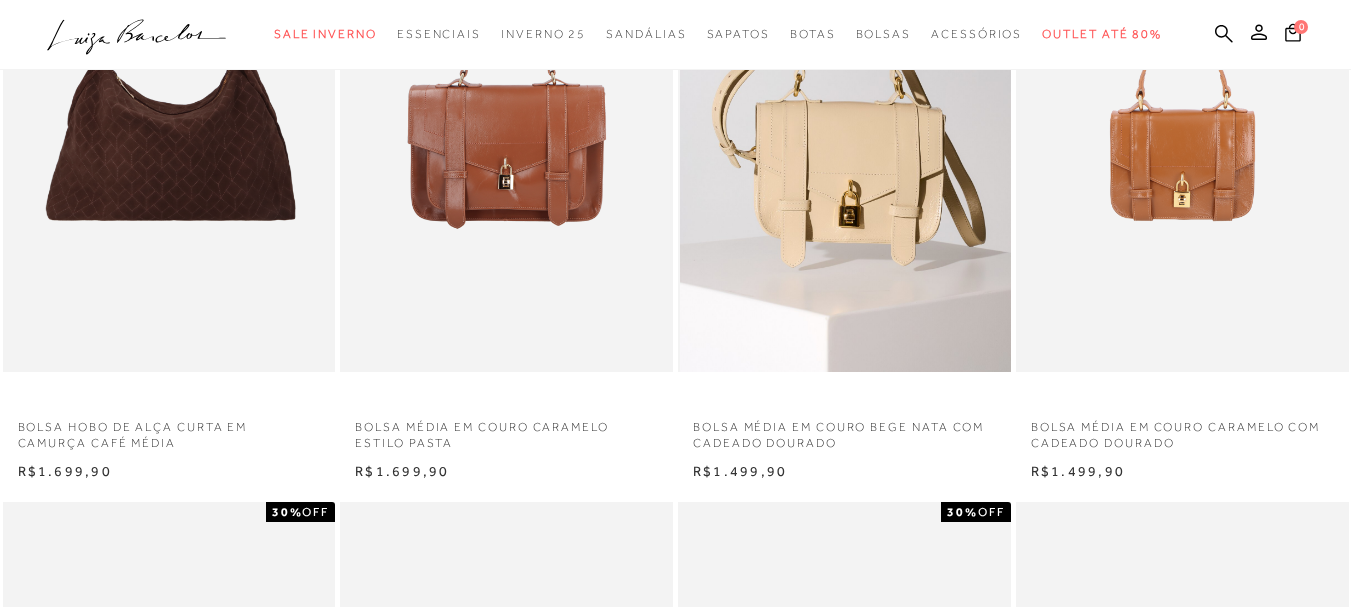 scroll, scrollTop: 300, scrollLeft: 0, axis: vertical 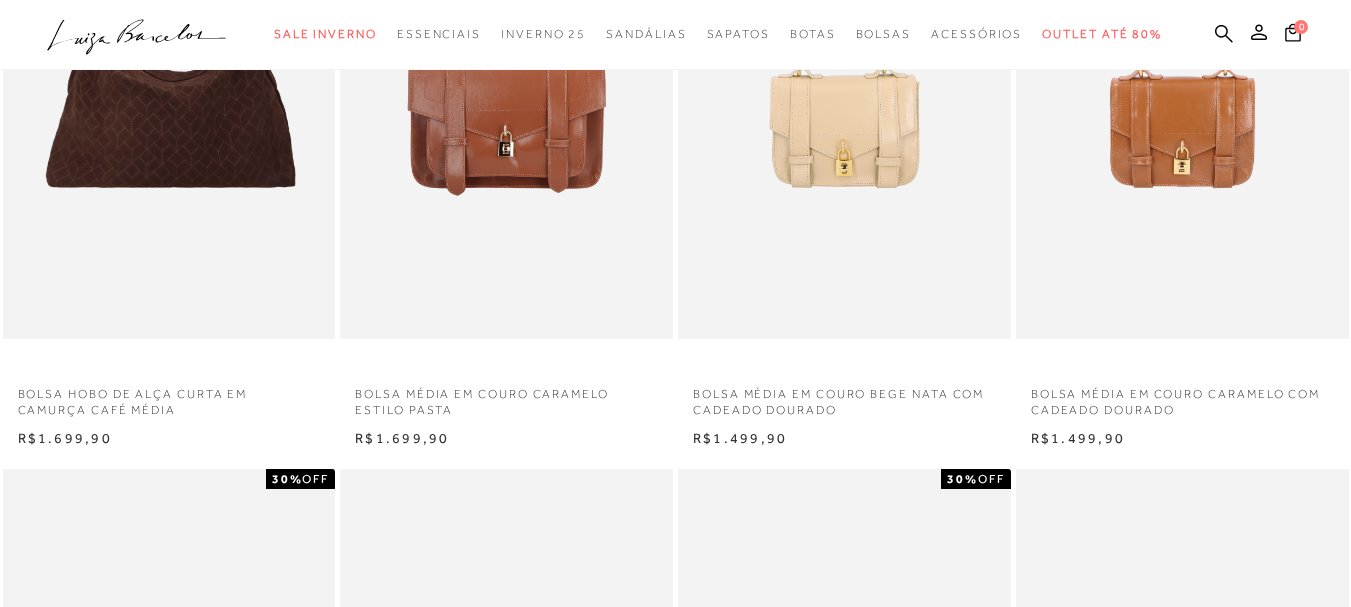 click on "BOLSA MÉDIA EM COURO BEGE NATA COM CADEADO DOURADO" at bounding box center [844, 397] 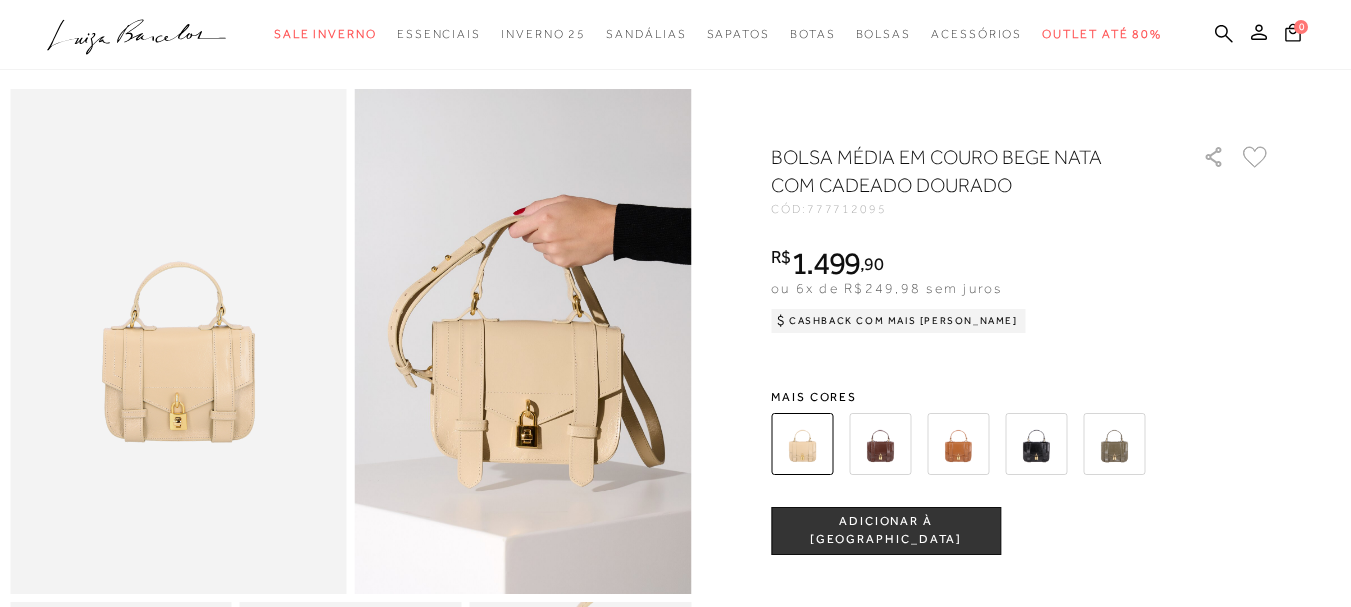 scroll, scrollTop: 100, scrollLeft: 0, axis: vertical 